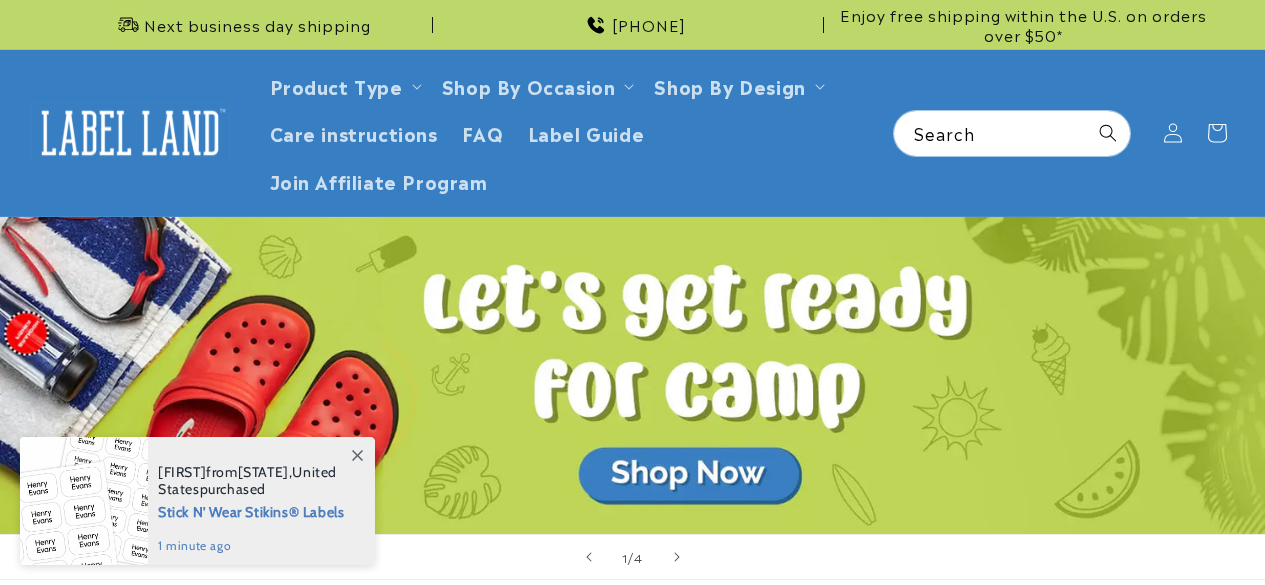 scroll, scrollTop: 0, scrollLeft: 0, axis: both 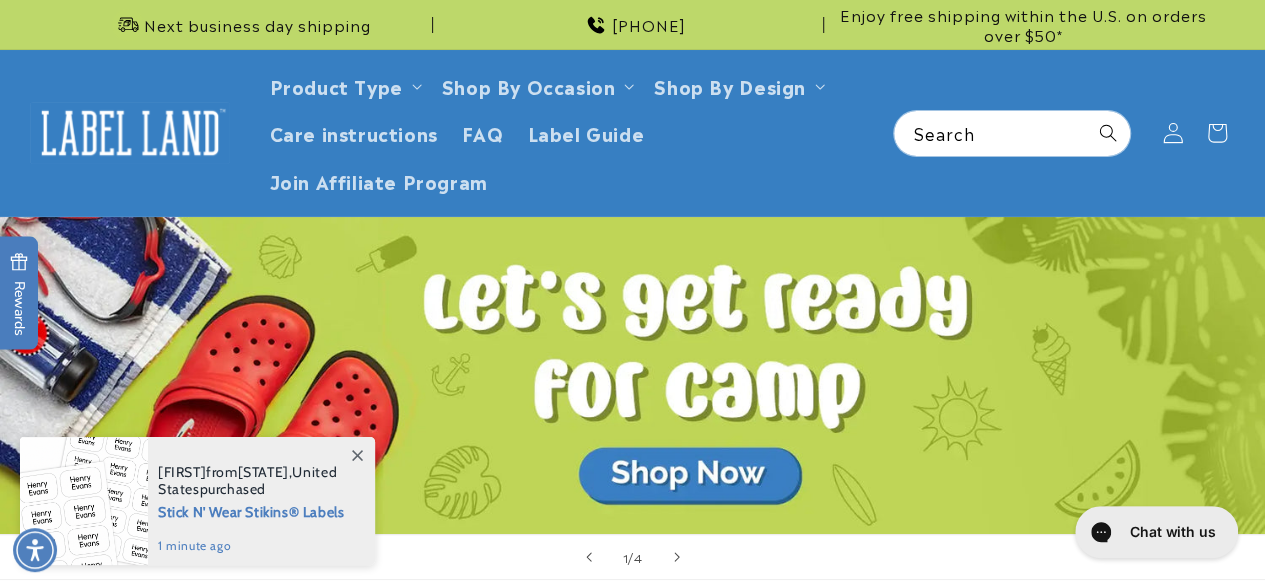 click 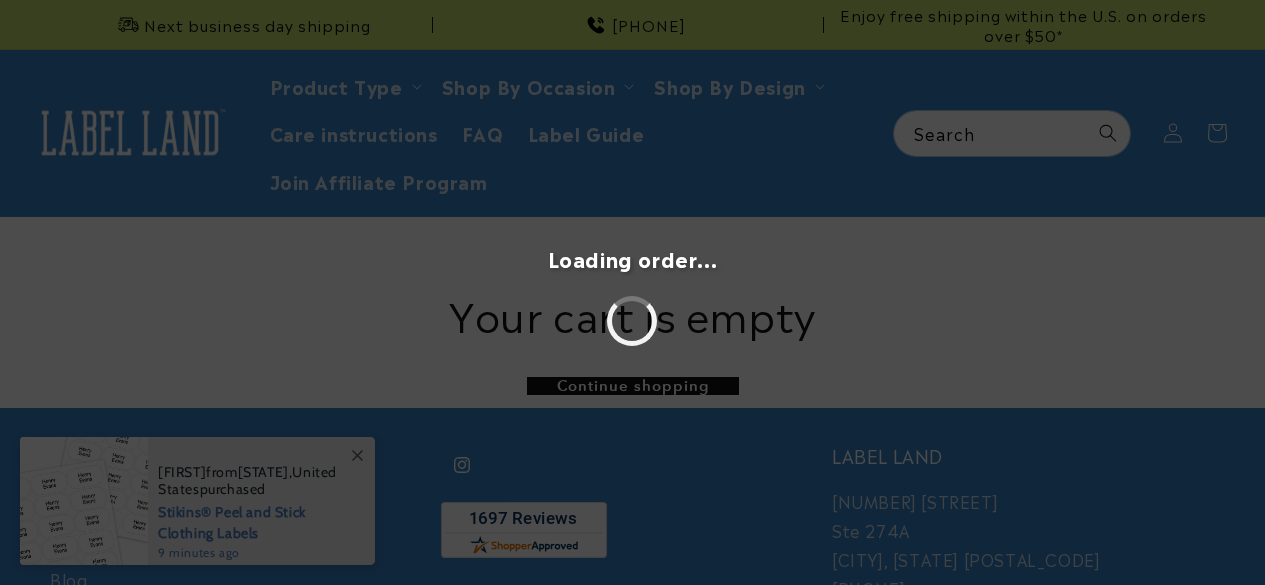 scroll, scrollTop: 0, scrollLeft: 0, axis: both 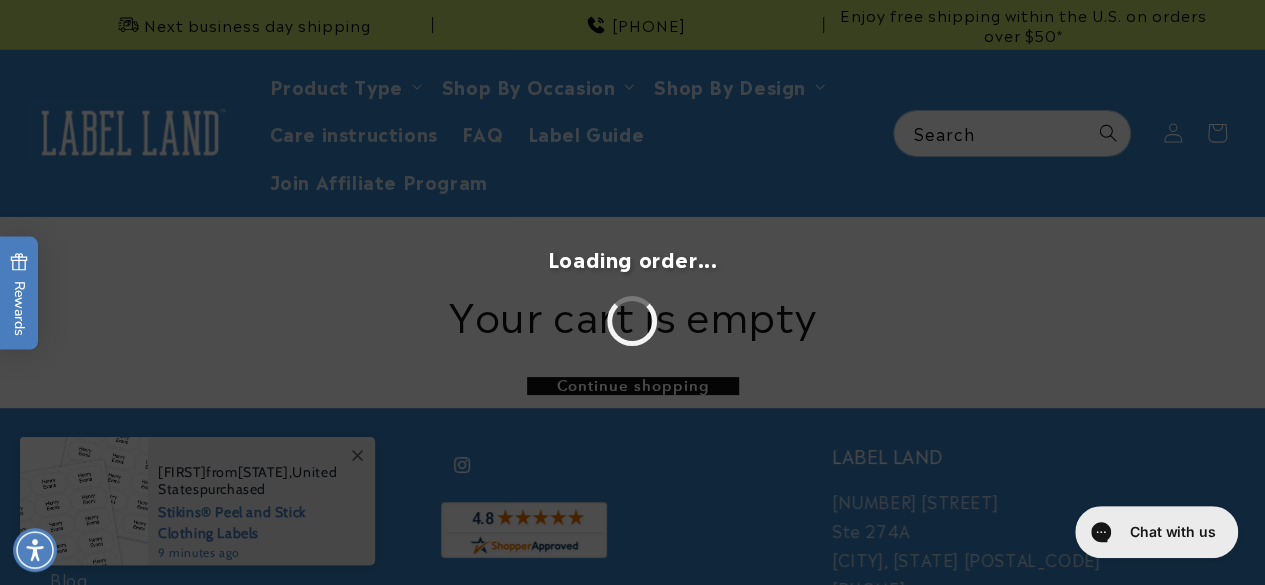 click on "Loading order..." at bounding box center (632, 292) 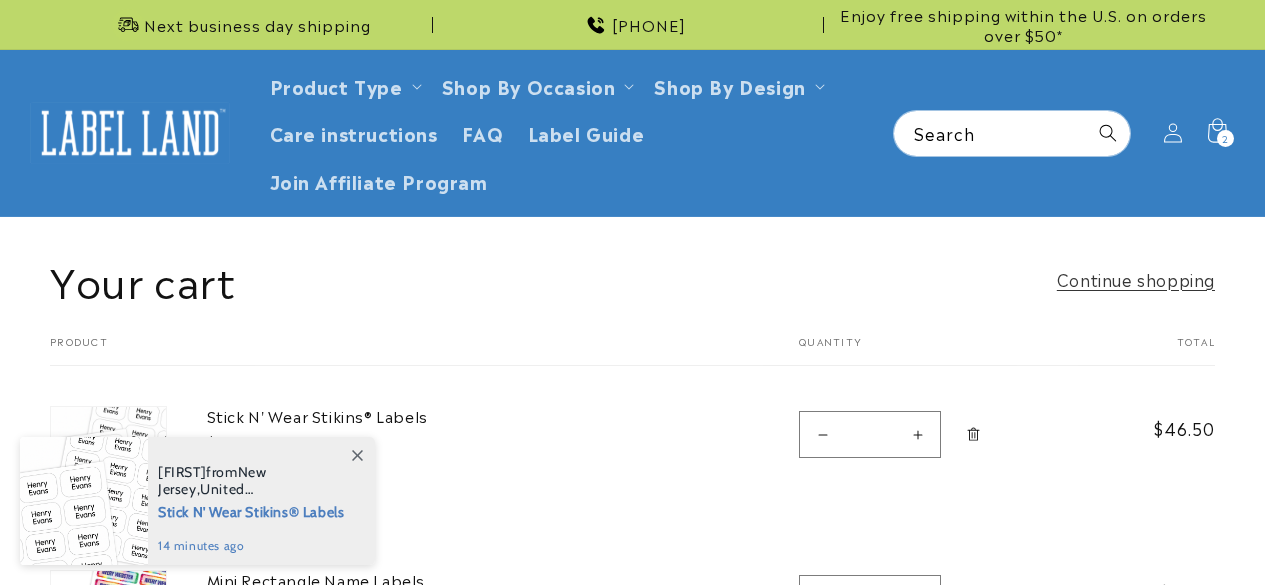 scroll, scrollTop: 0, scrollLeft: 0, axis: both 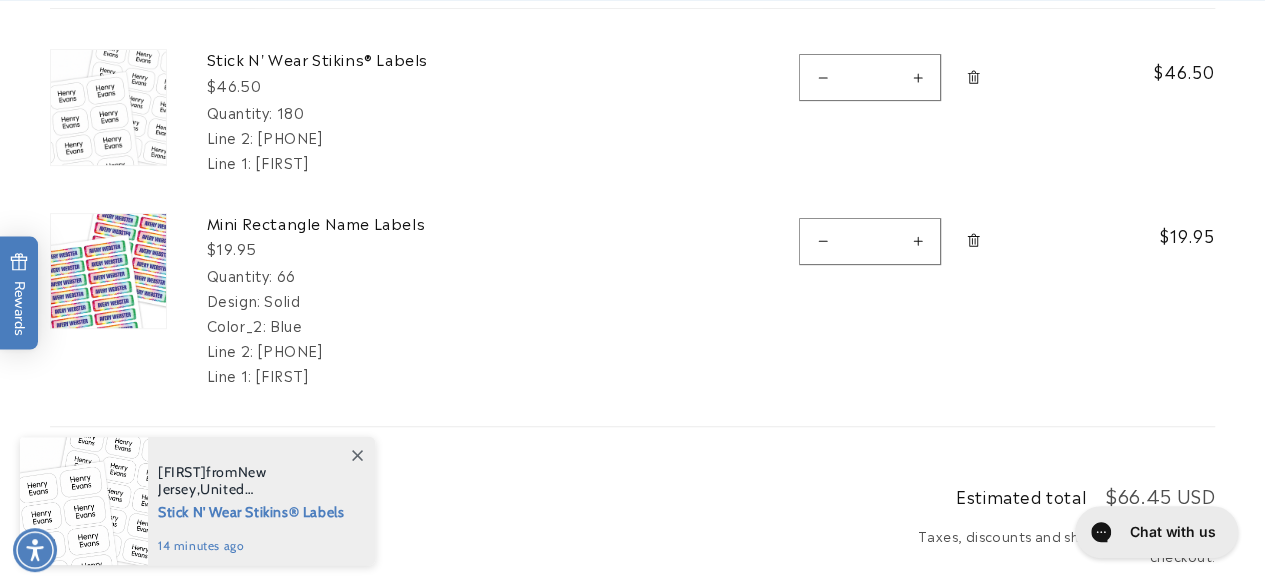 click 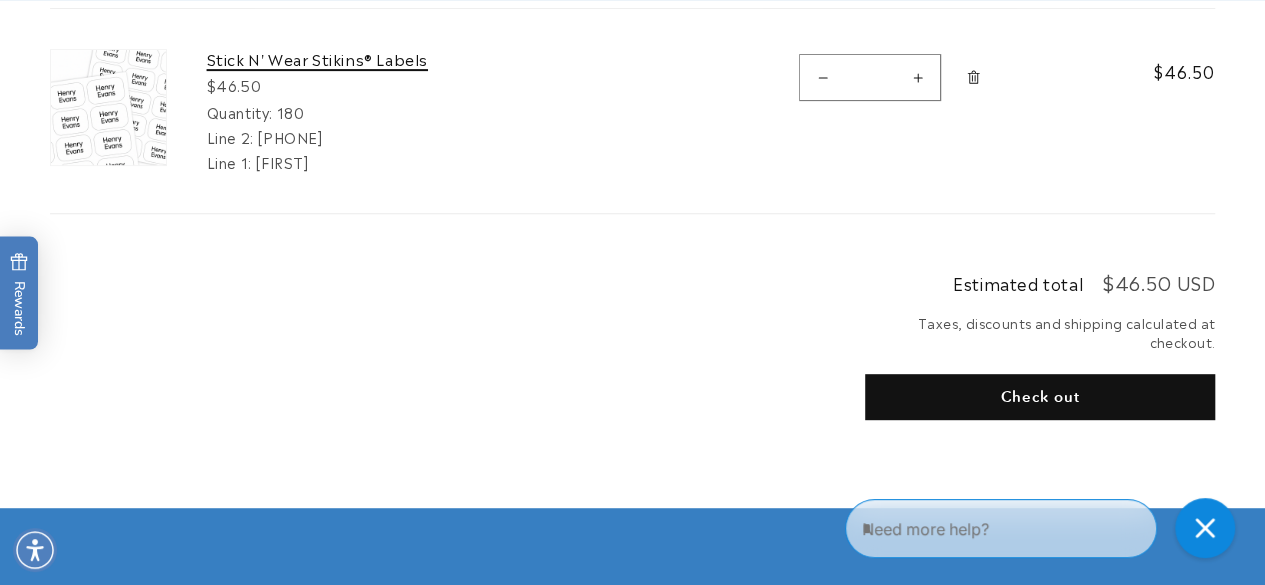 click on "Stick N' Wear Stikins® Labels" at bounding box center (357, 59) 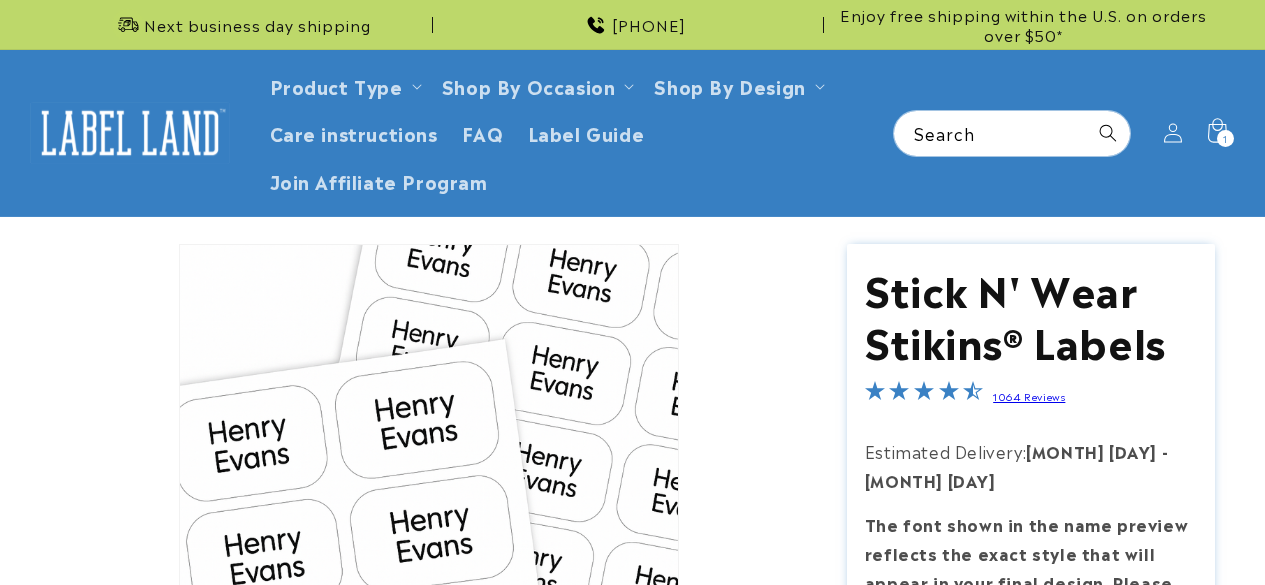scroll, scrollTop: 0, scrollLeft: 0, axis: both 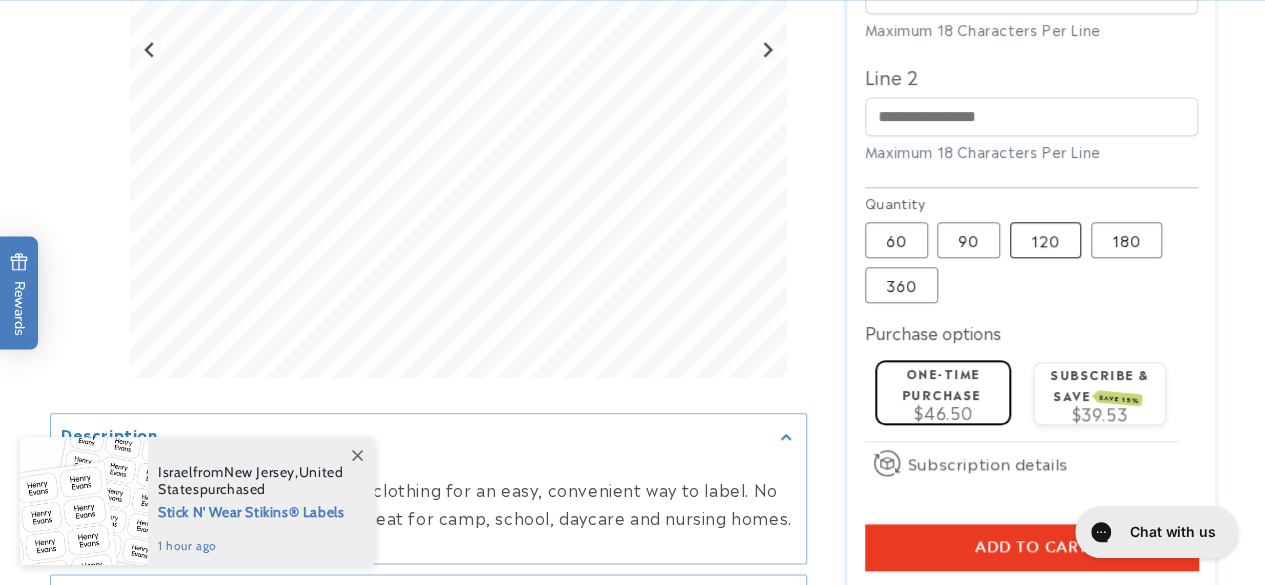 click on "120 Variant sold out or unavailable" at bounding box center [1045, 240] 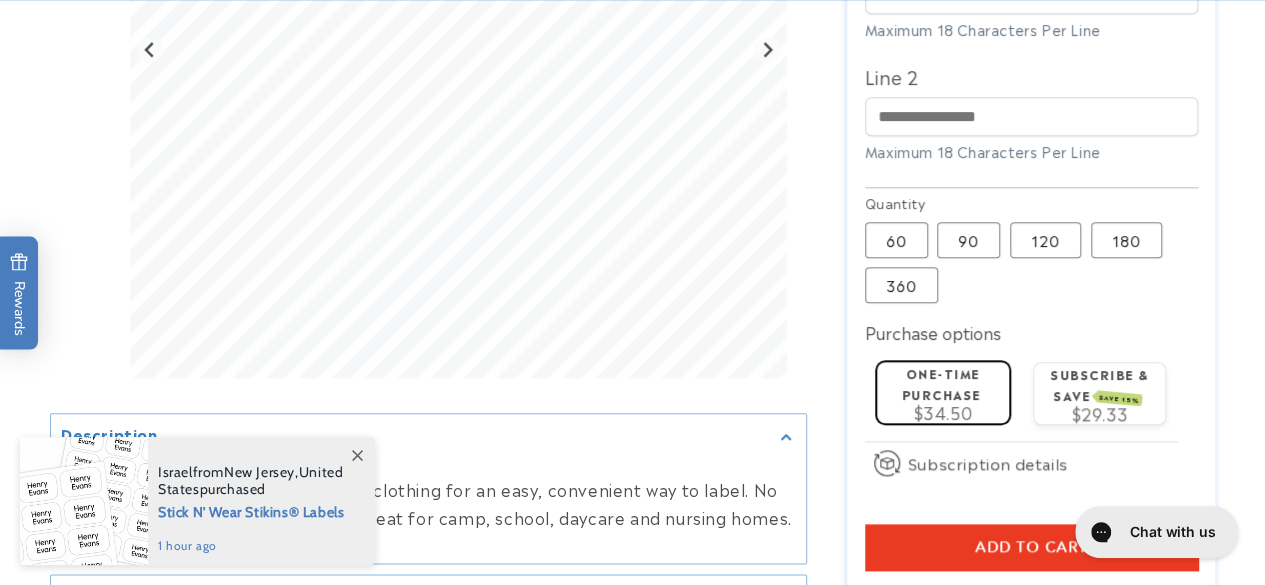 type 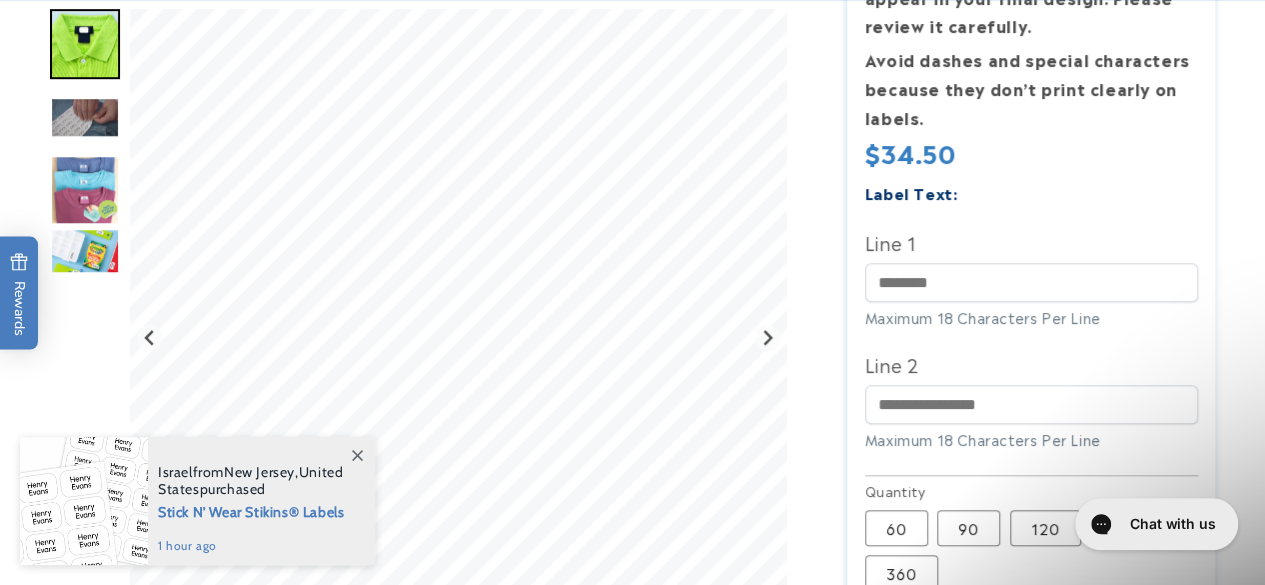 scroll, scrollTop: 0, scrollLeft: 0, axis: both 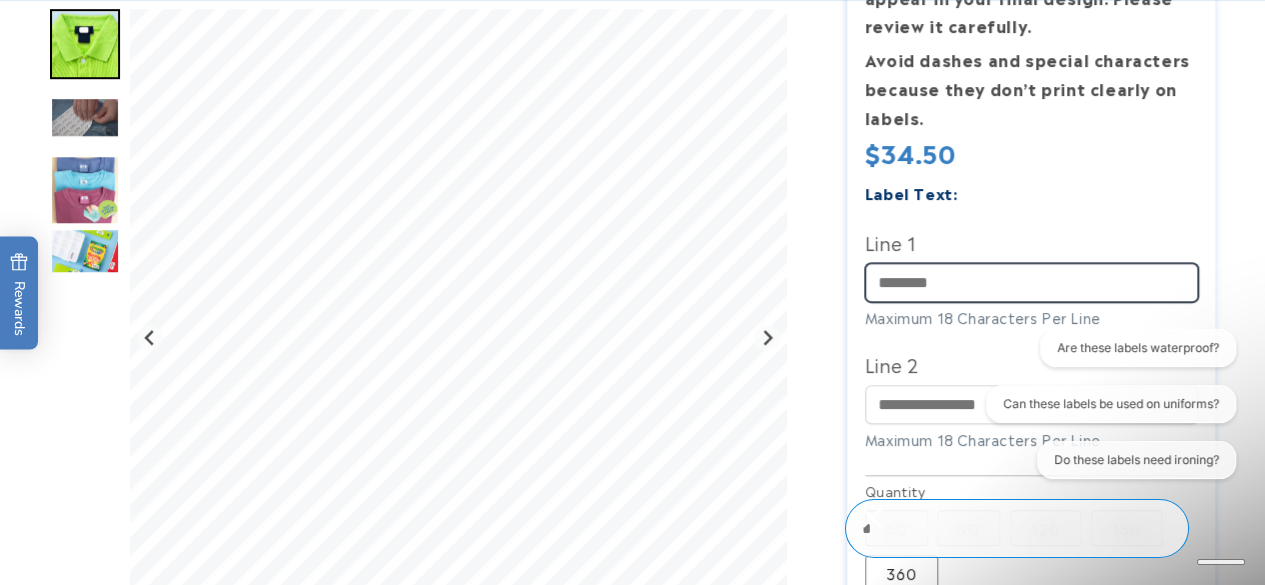 click on "Line 1" at bounding box center [1031, 282] 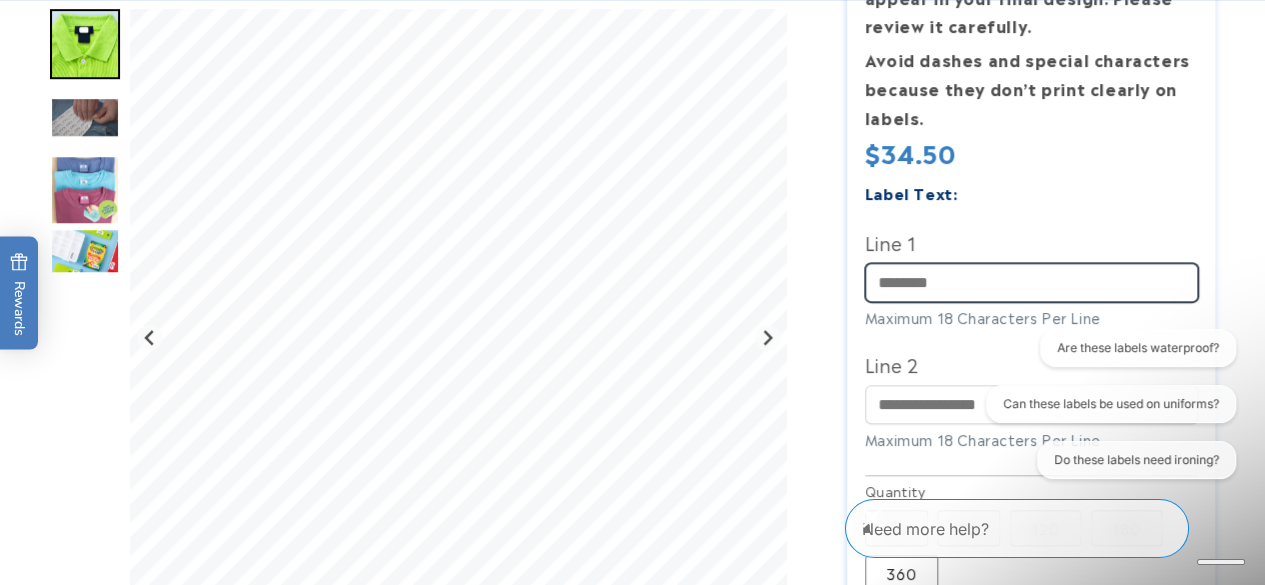 type on "********" 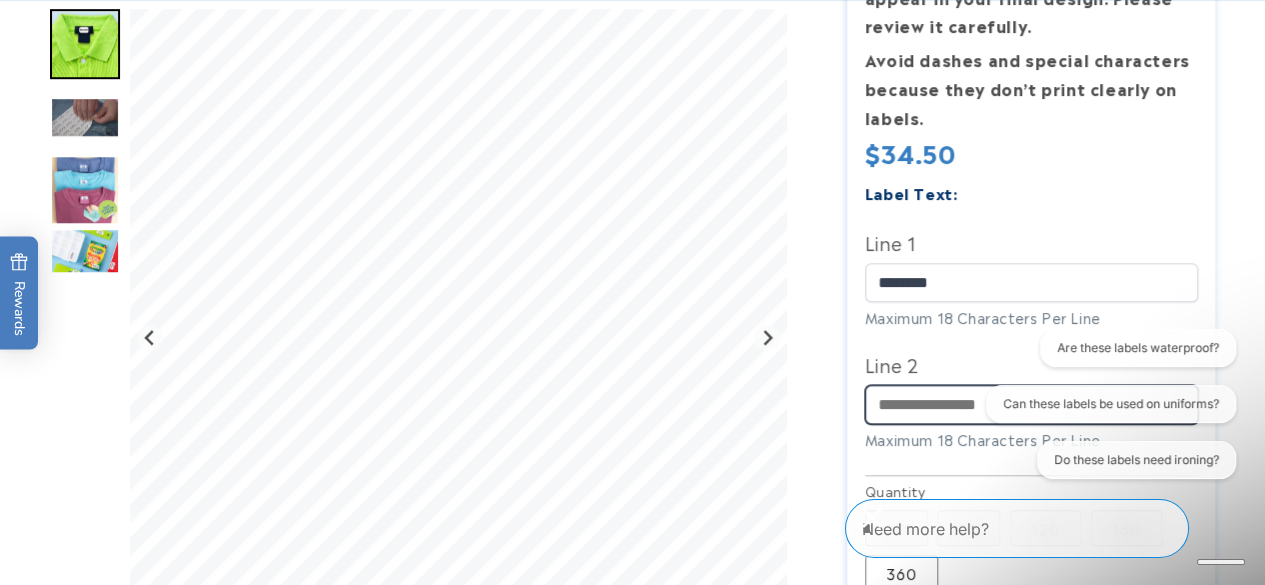 click on "Line 2" at bounding box center [1031, 404] 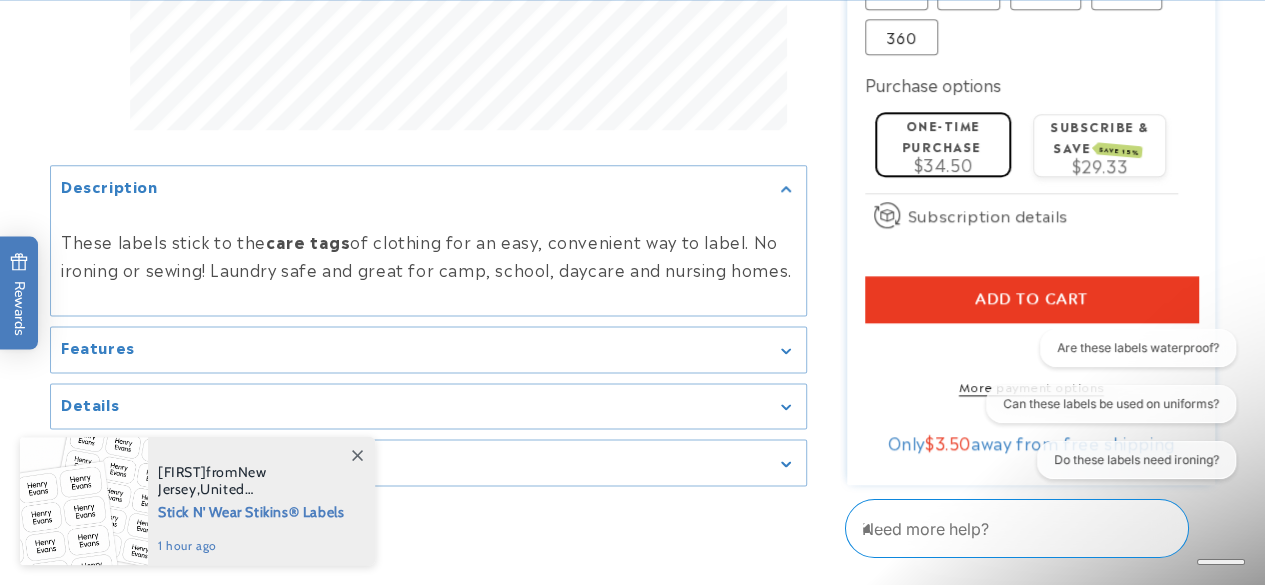scroll, scrollTop: 1128, scrollLeft: 0, axis: vertical 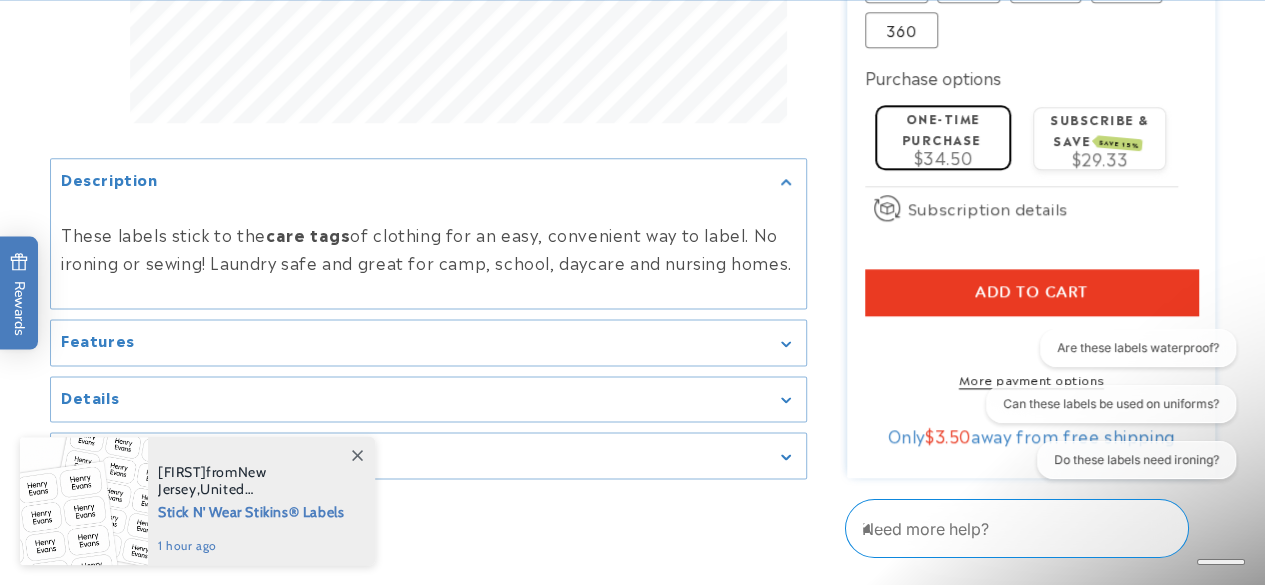 click on "Add to cart" at bounding box center (1031, 292) 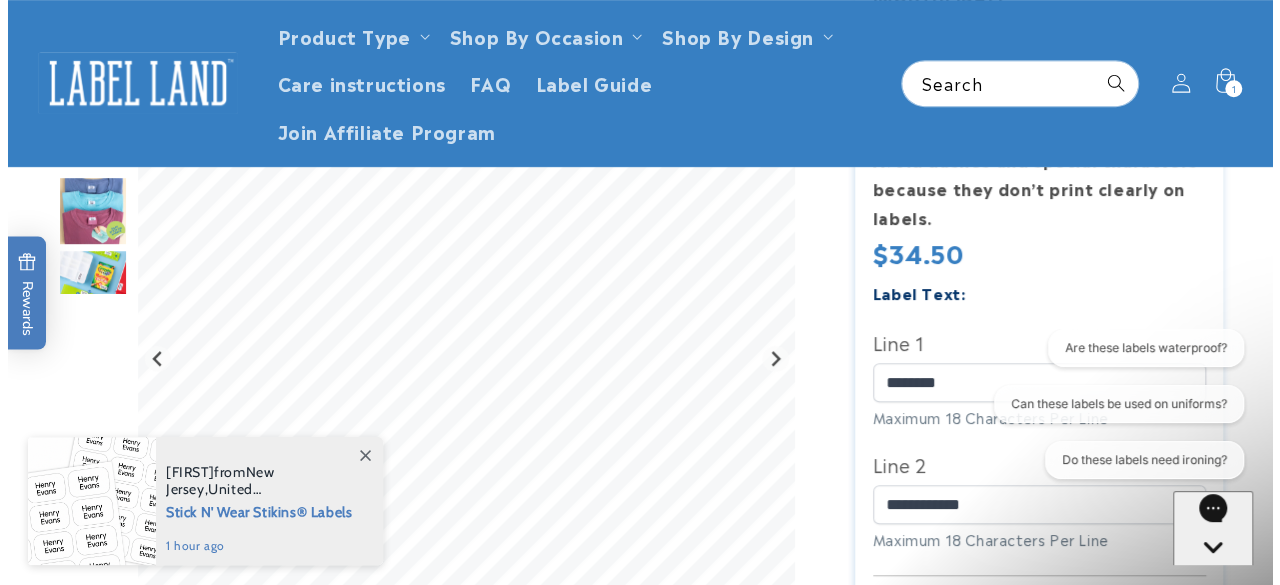 scroll, scrollTop: 0, scrollLeft: 0, axis: both 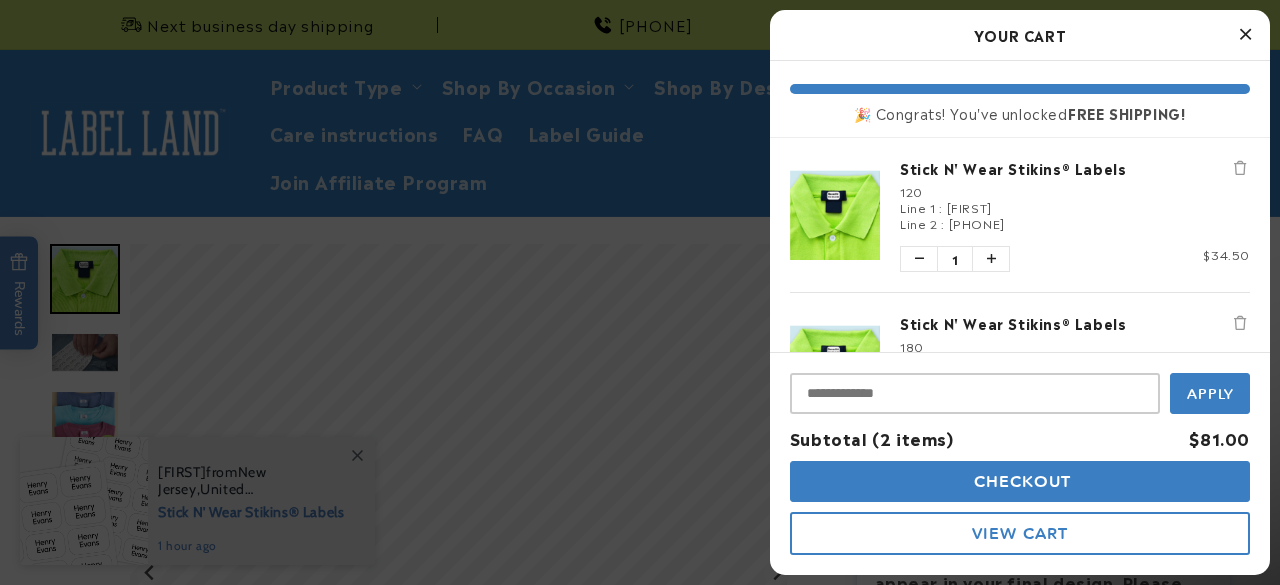 click at bounding box center (1245, 35) 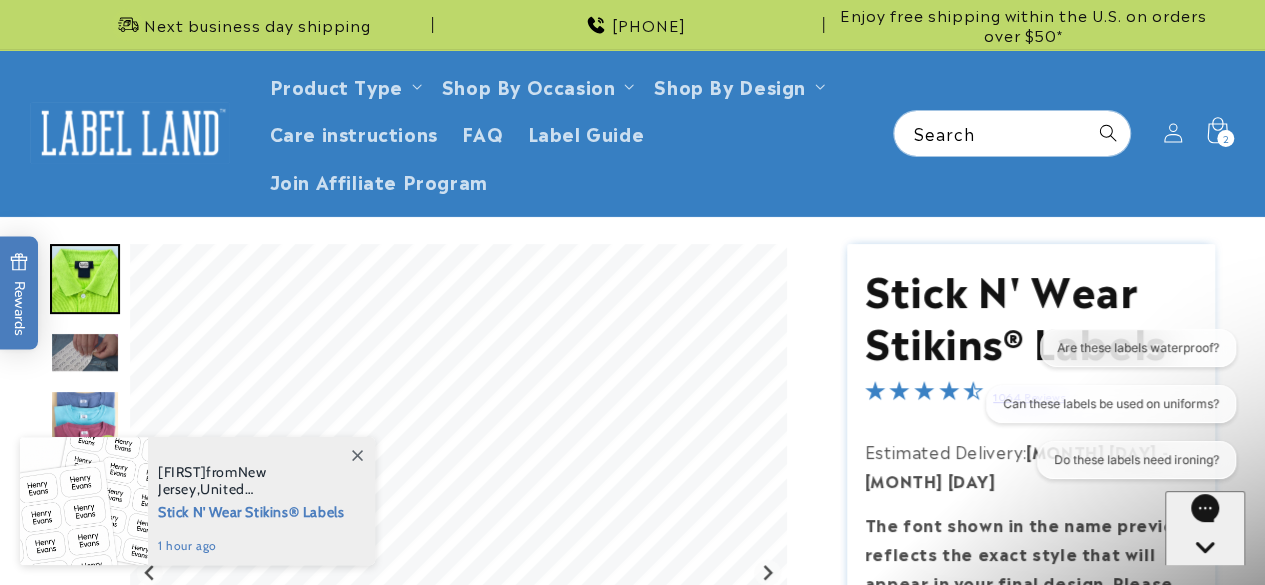 click 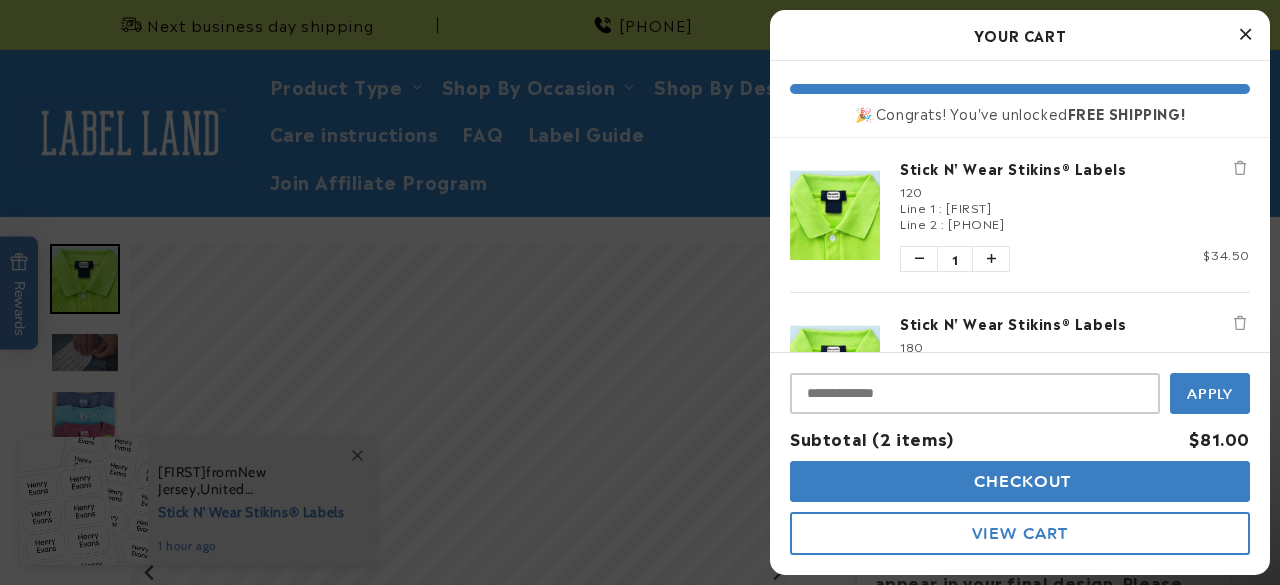 click on "View Cart" at bounding box center (1020, 533) 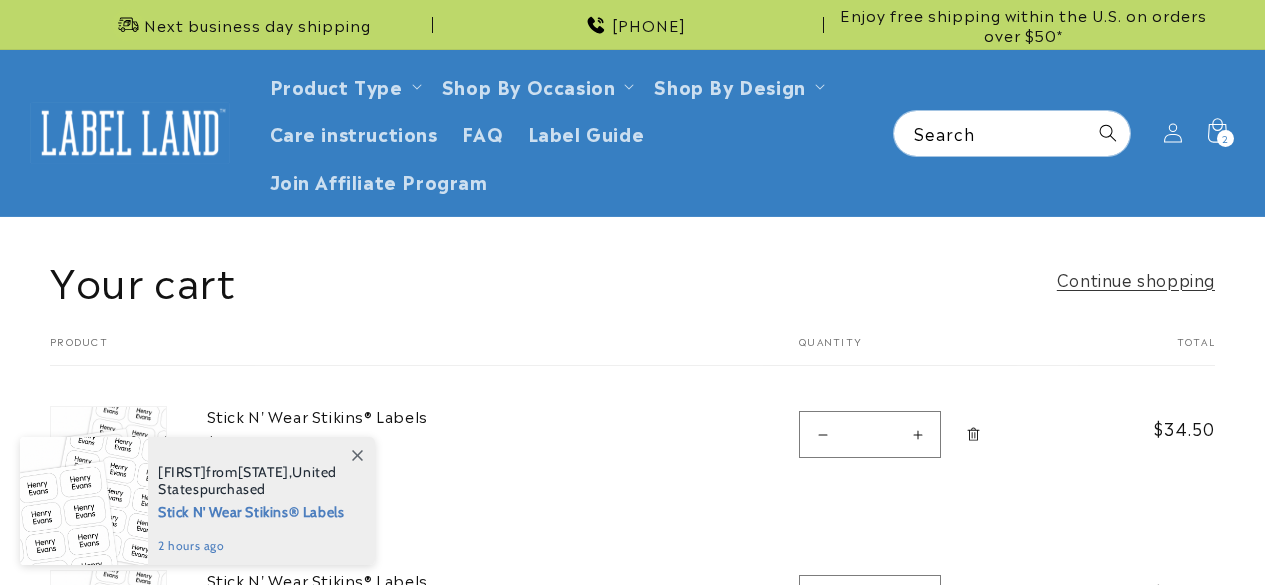 scroll, scrollTop: 0, scrollLeft: 0, axis: both 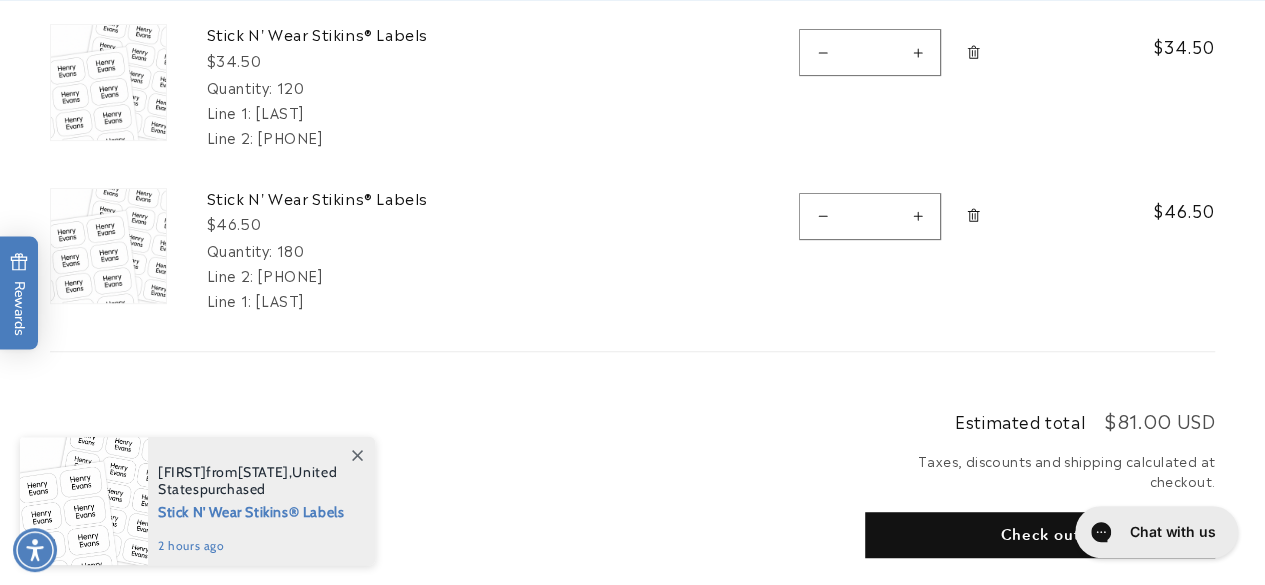 click 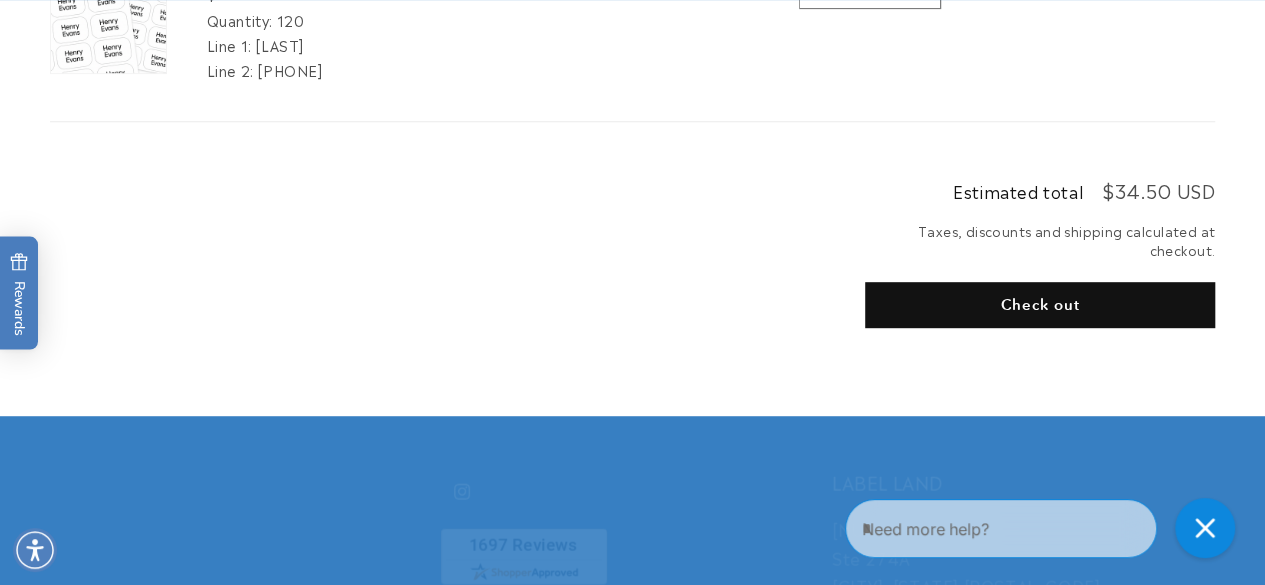 scroll, scrollTop: 451, scrollLeft: 0, axis: vertical 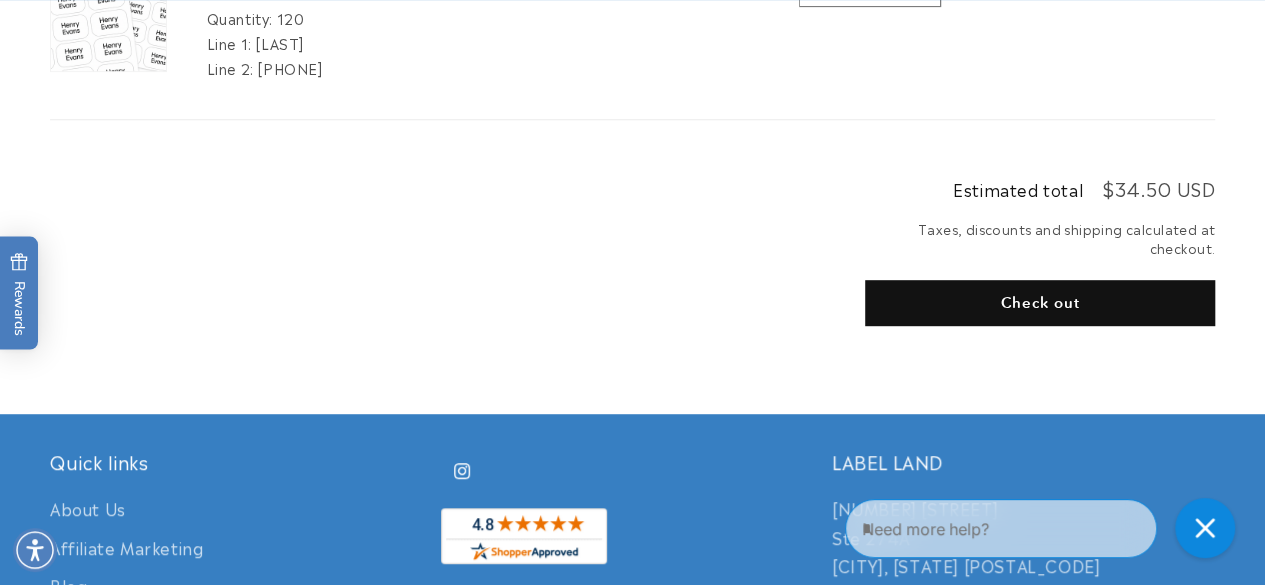 click on "Check out" at bounding box center [1040, 303] 